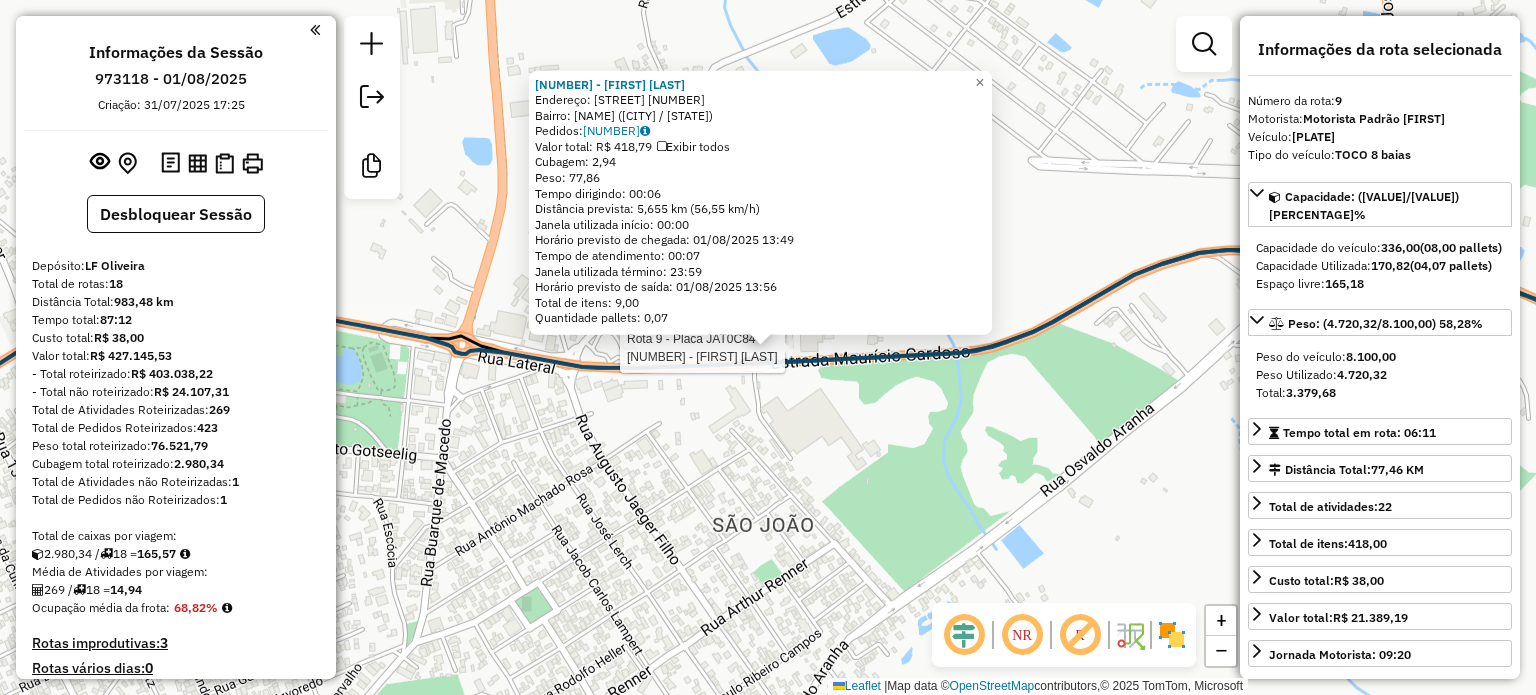 select on "*********" 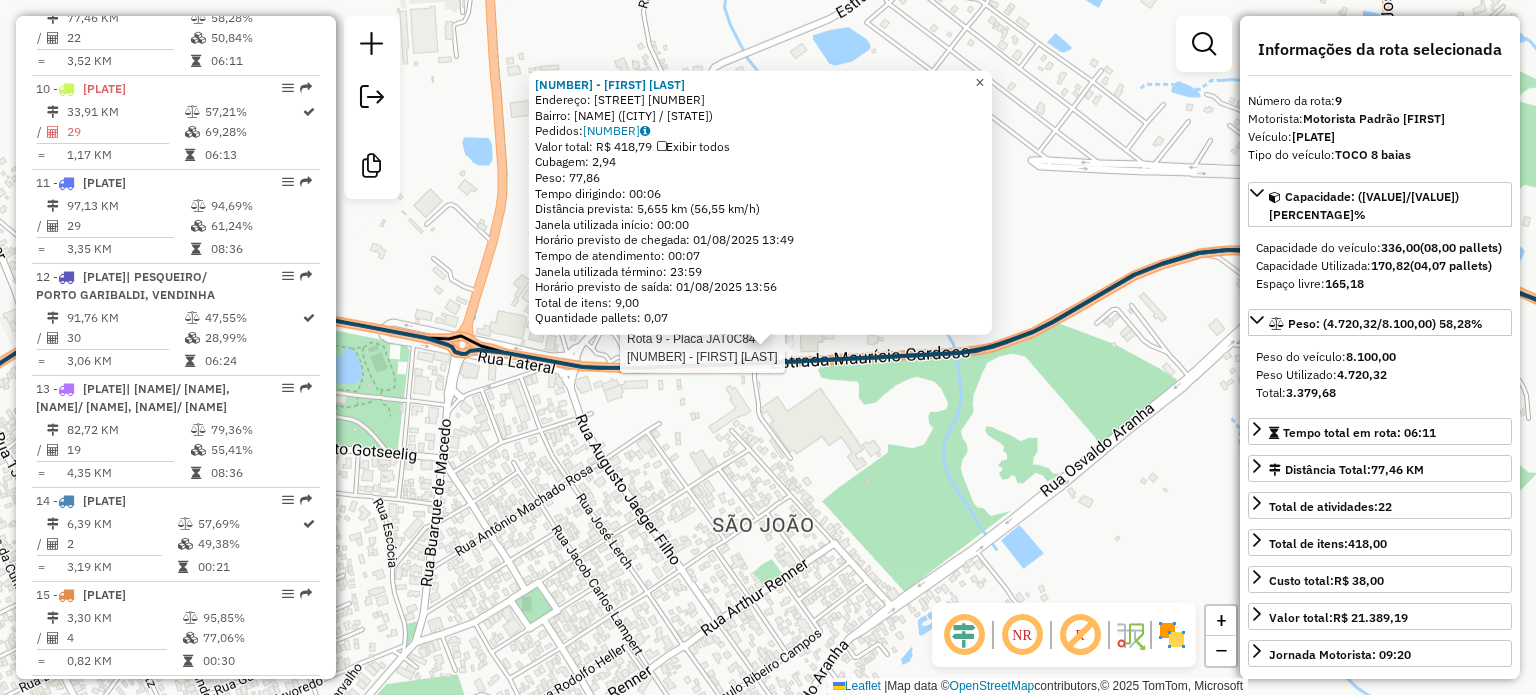 click on "×" 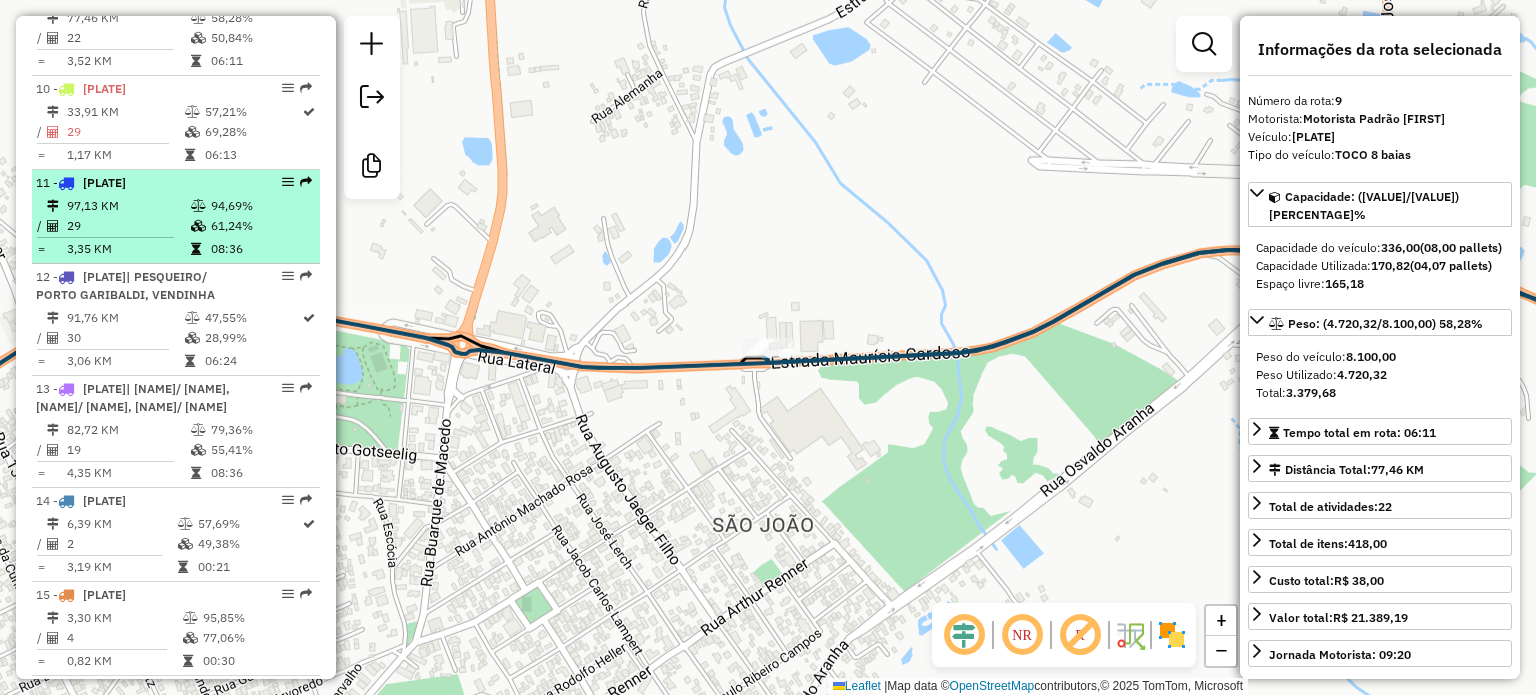 click on "97,13 KM" at bounding box center [128, 206] 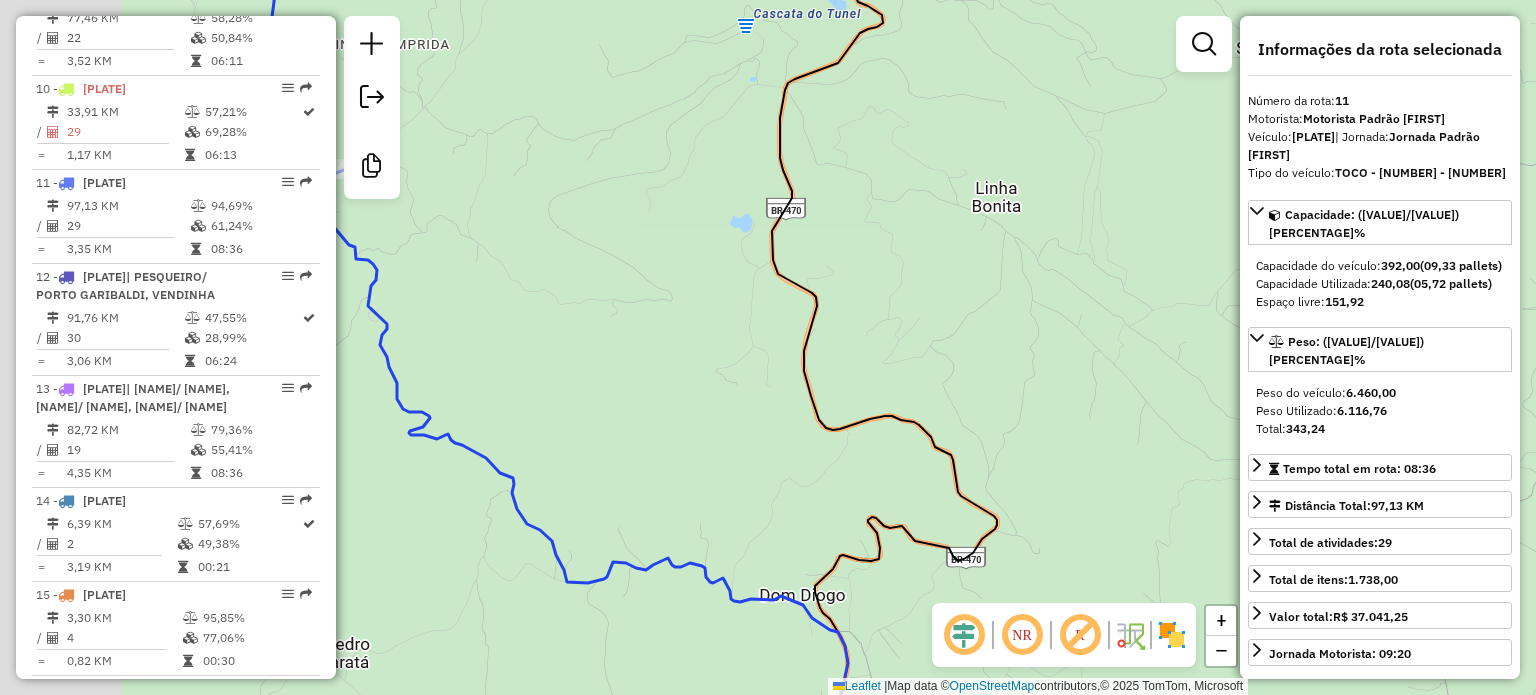 drag, startPoint x: 709, startPoint y: 262, endPoint x: 1145, endPoint y: 261, distance: 436.00116 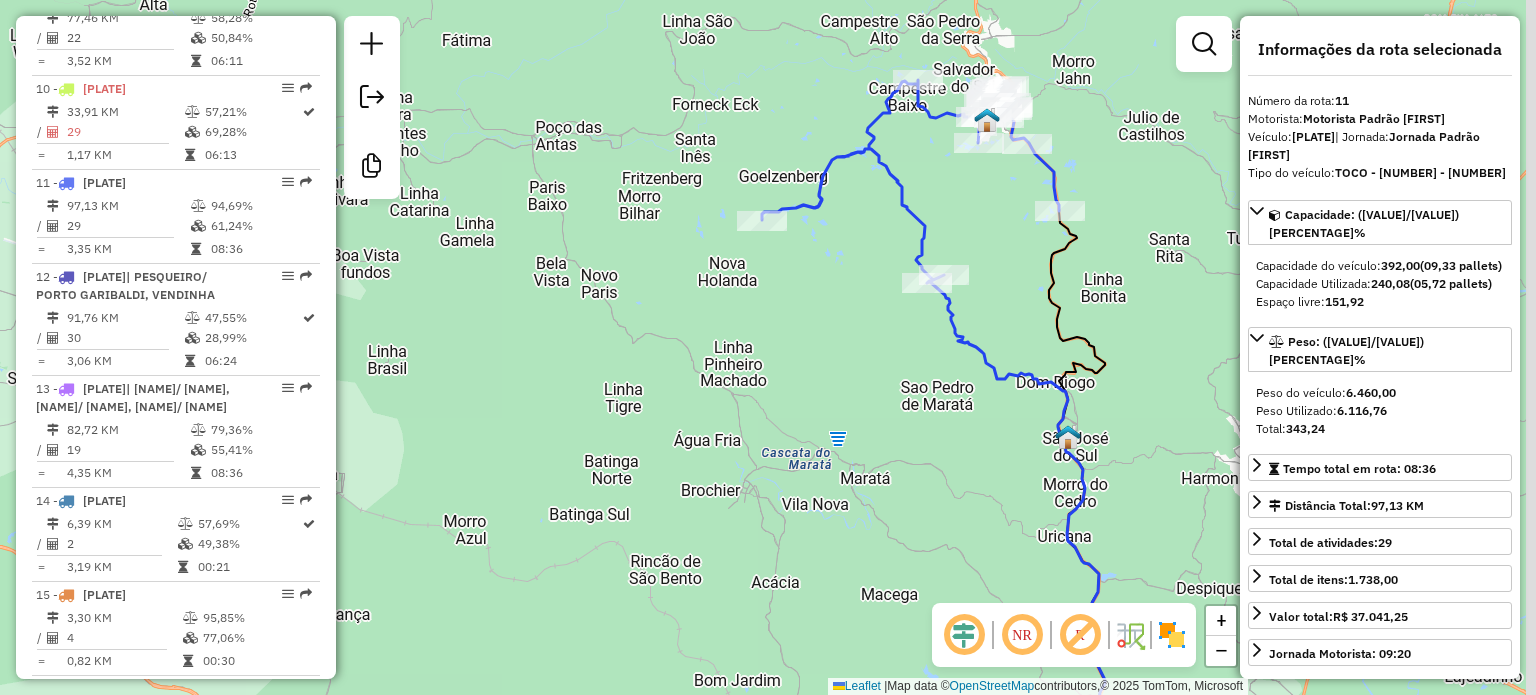 drag, startPoint x: 1026, startPoint y: 263, endPoint x: 1016, endPoint y: 270, distance: 12.206555 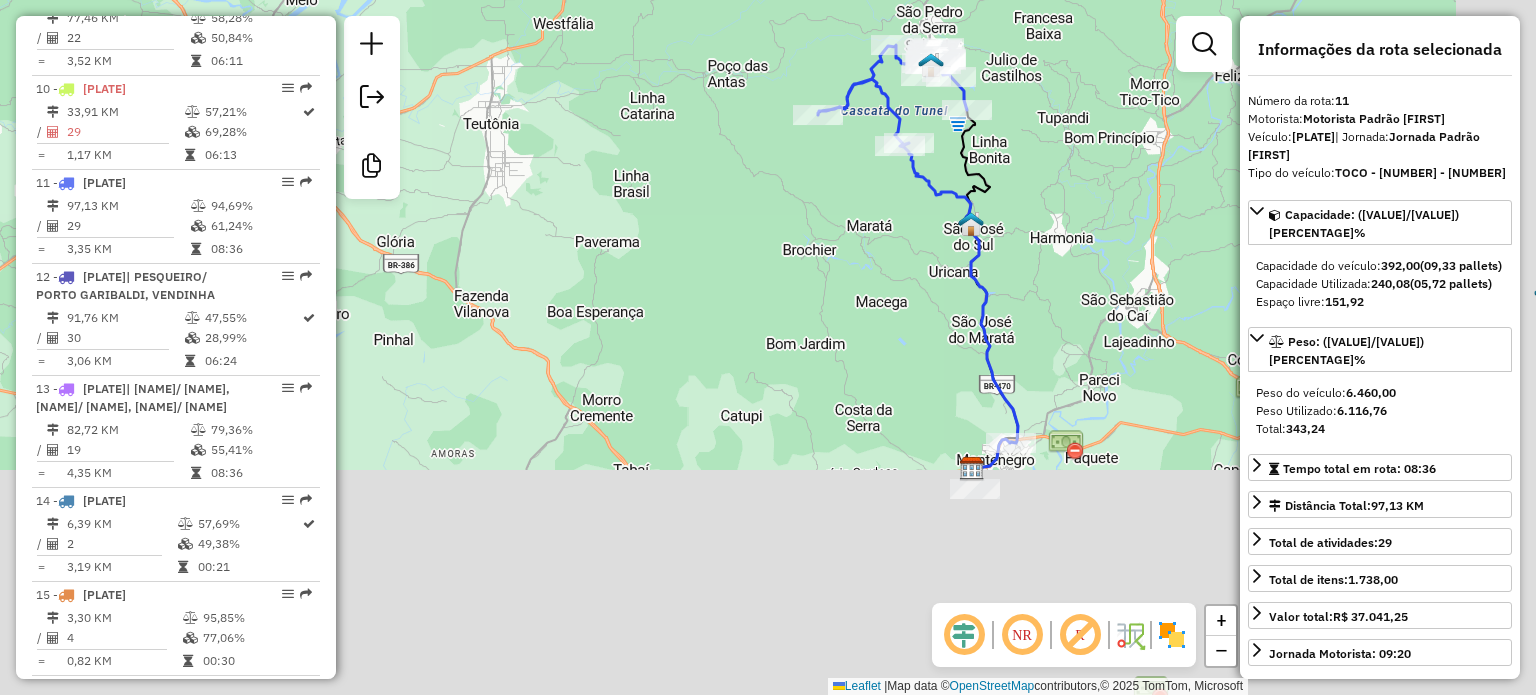 drag, startPoint x: 1163, startPoint y: 503, endPoint x: 1012, endPoint y: 268, distance: 279.33133 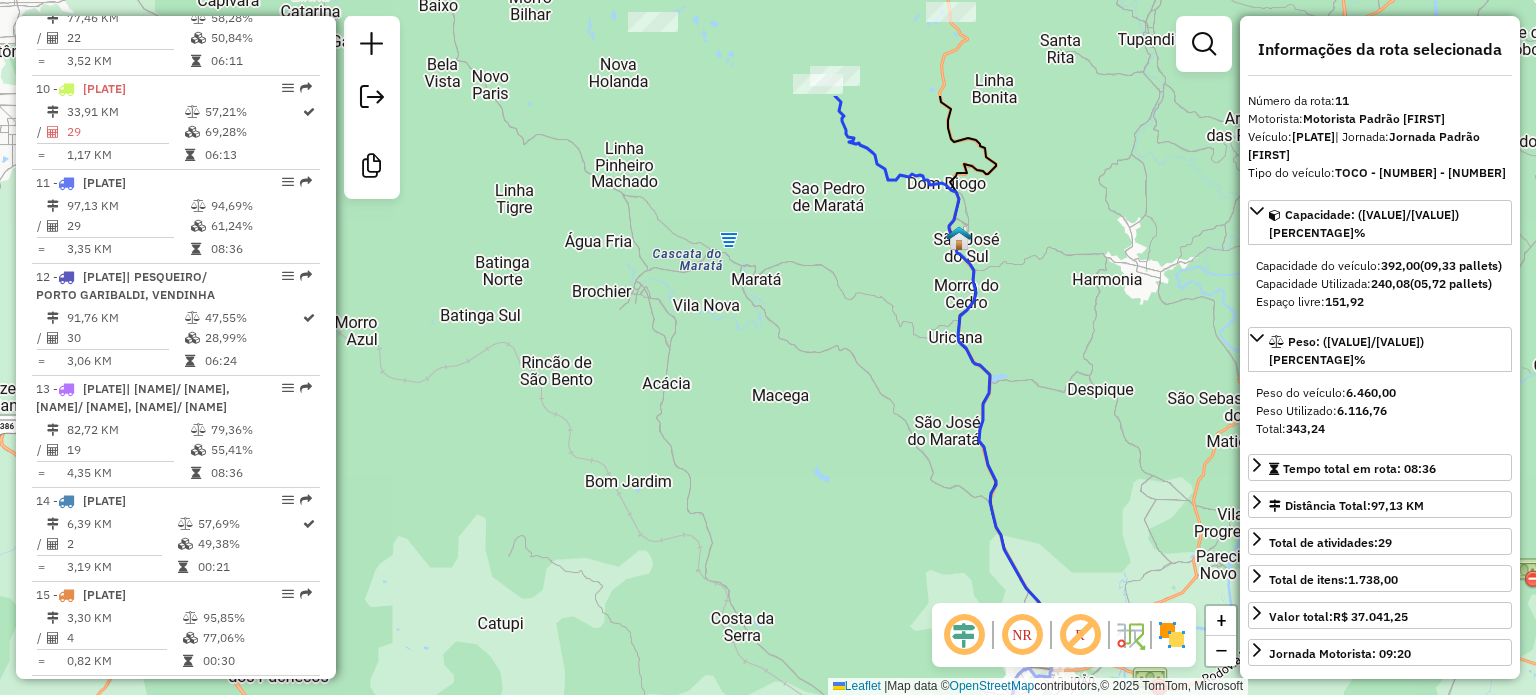 drag, startPoint x: 998, startPoint y: 243, endPoint x: 1023, endPoint y: 419, distance: 177.76671 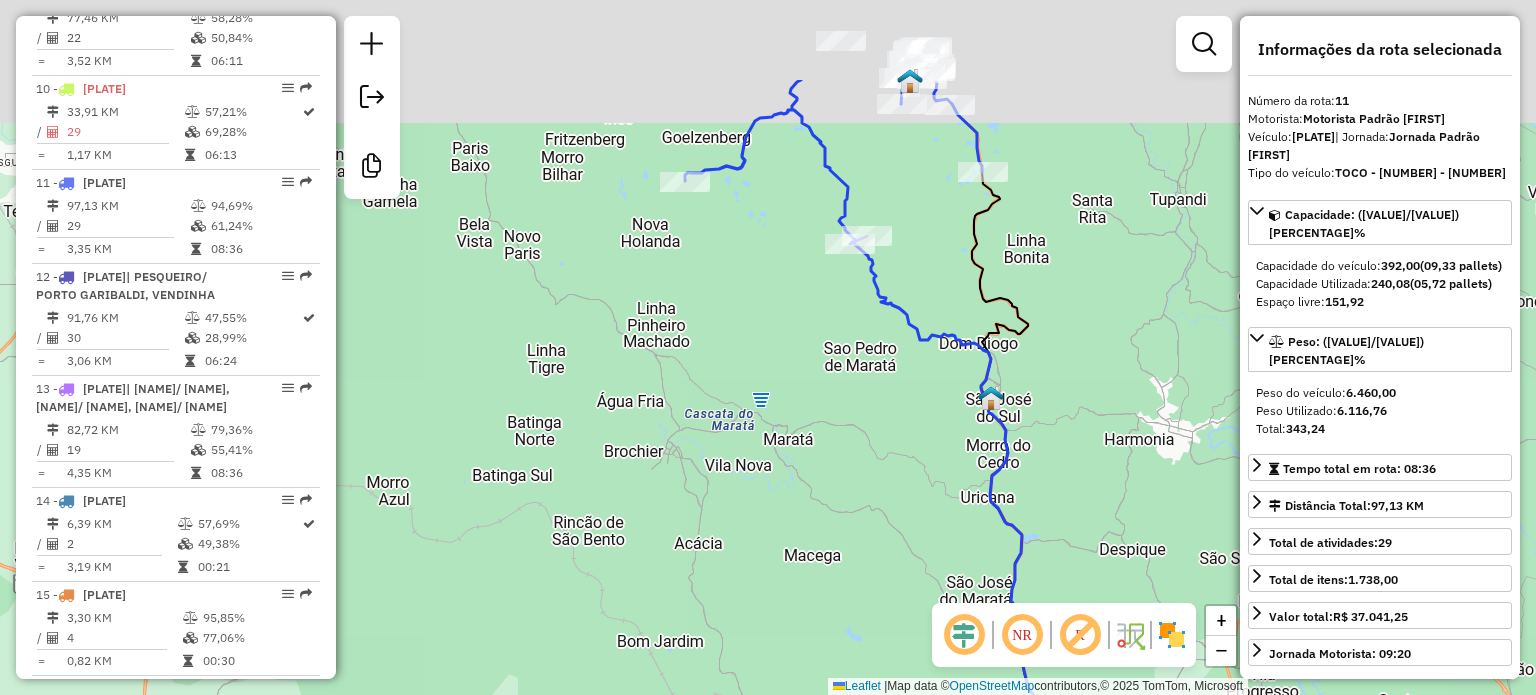 drag, startPoint x: 1016, startPoint y: 291, endPoint x: 1047, endPoint y: 446, distance: 158.06961 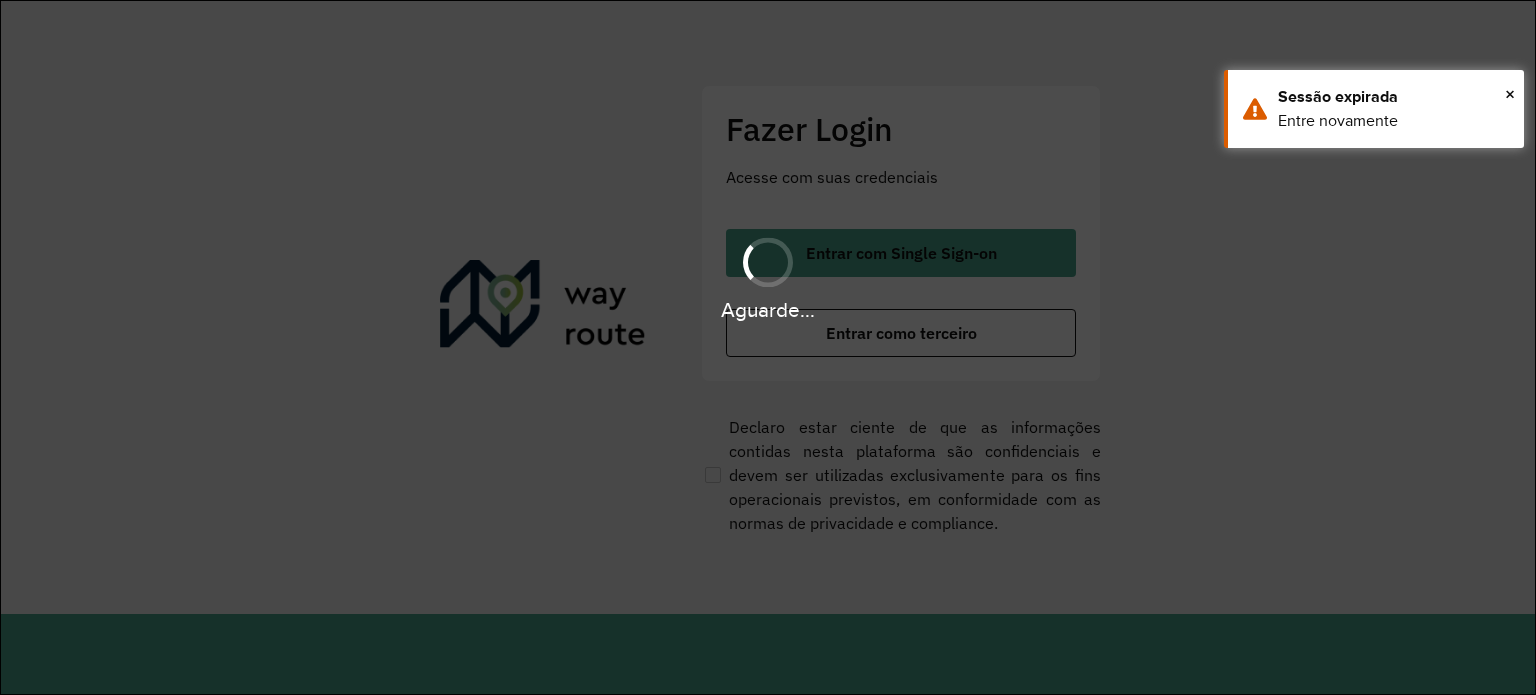 scroll, scrollTop: 0, scrollLeft: 0, axis: both 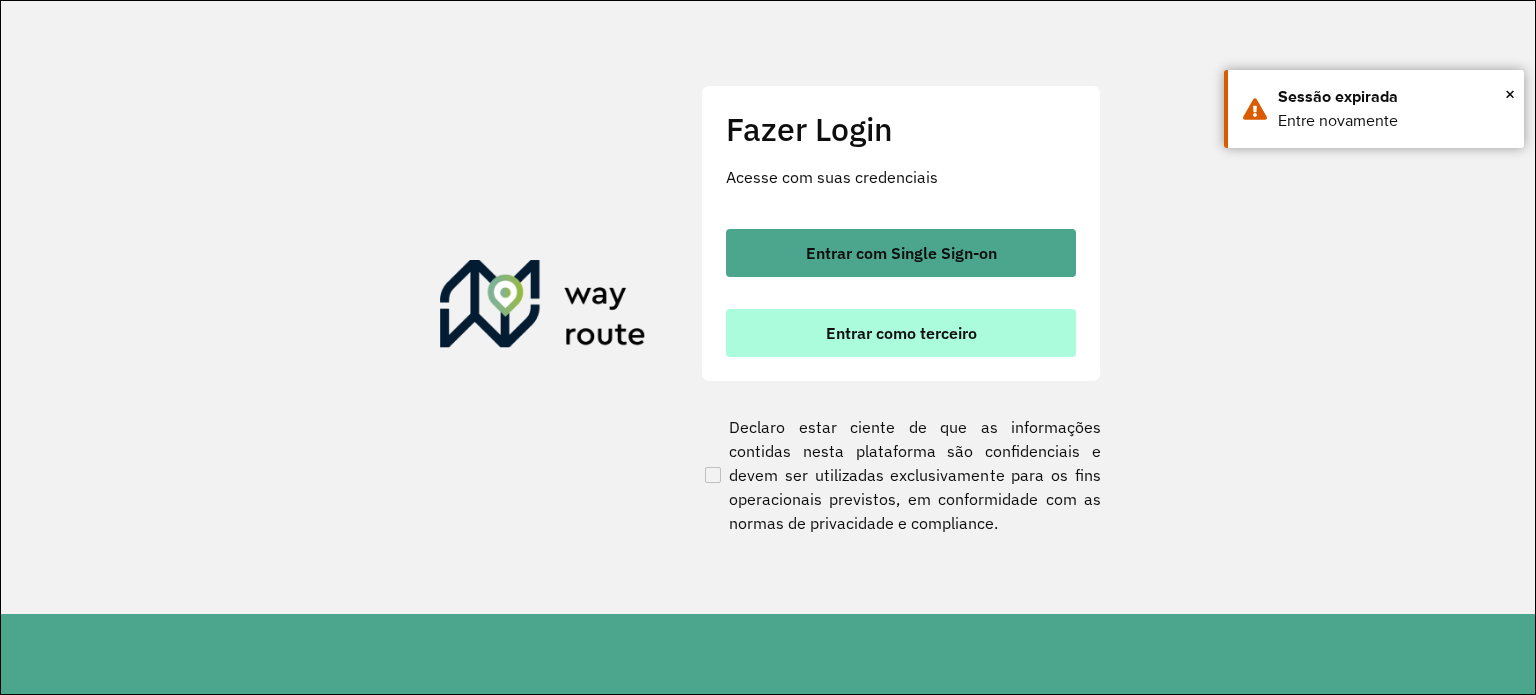 click on "Entrar como terceiro" at bounding box center [901, 333] 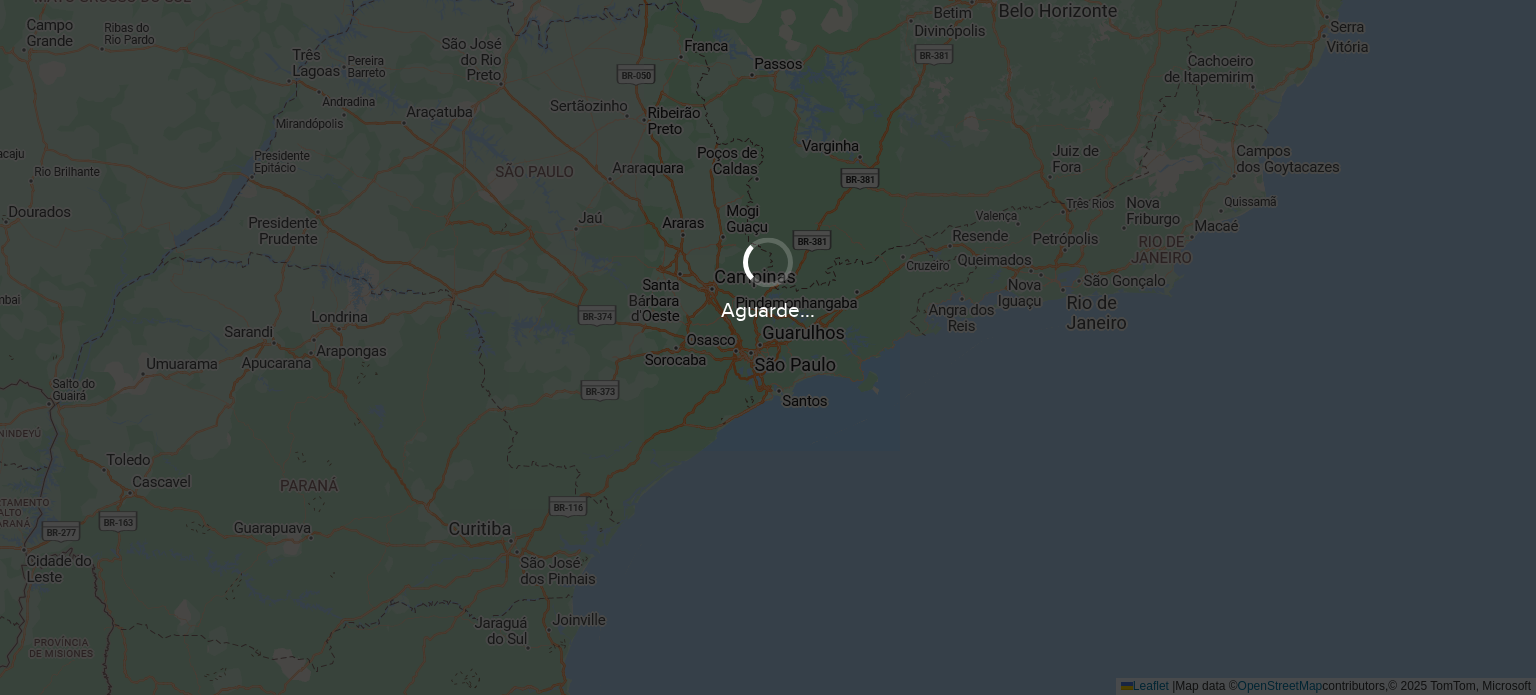 scroll, scrollTop: 0, scrollLeft: 0, axis: both 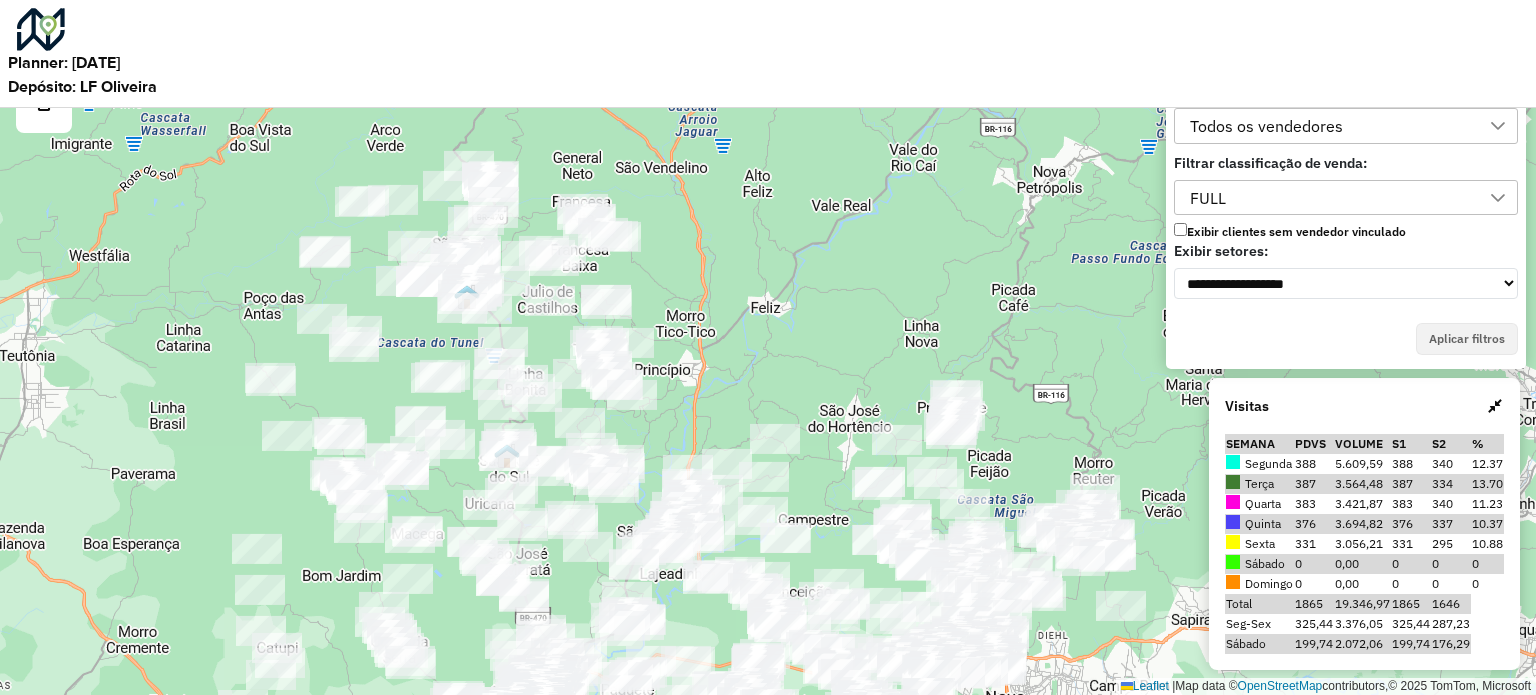drag, startPoint x: 664, startPoint y: 323, endPoint x: 1029, endPoint y: 641, distance: 484.09607 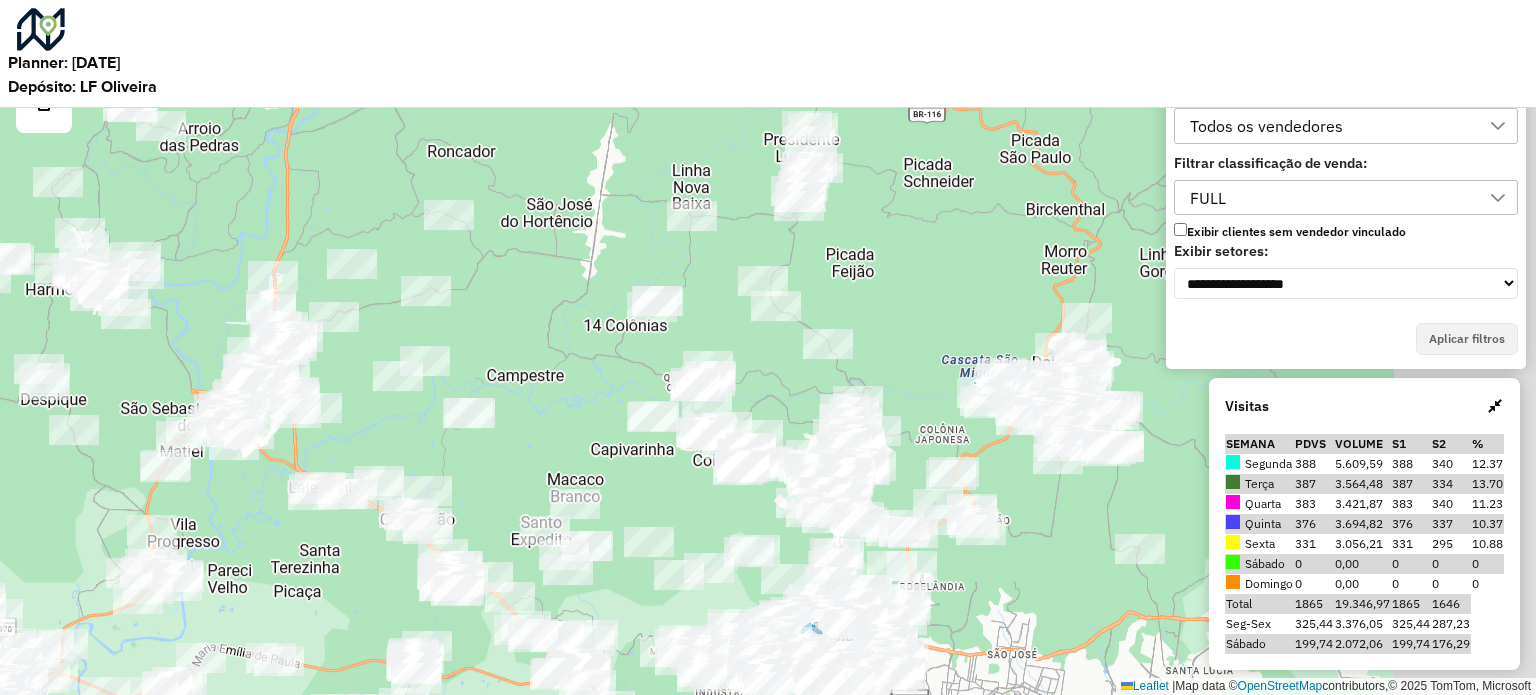 drag, startPoint x: 841, startPoint y: 502, endPoint x: 568, endPoint y: 256, distance: 367.48468 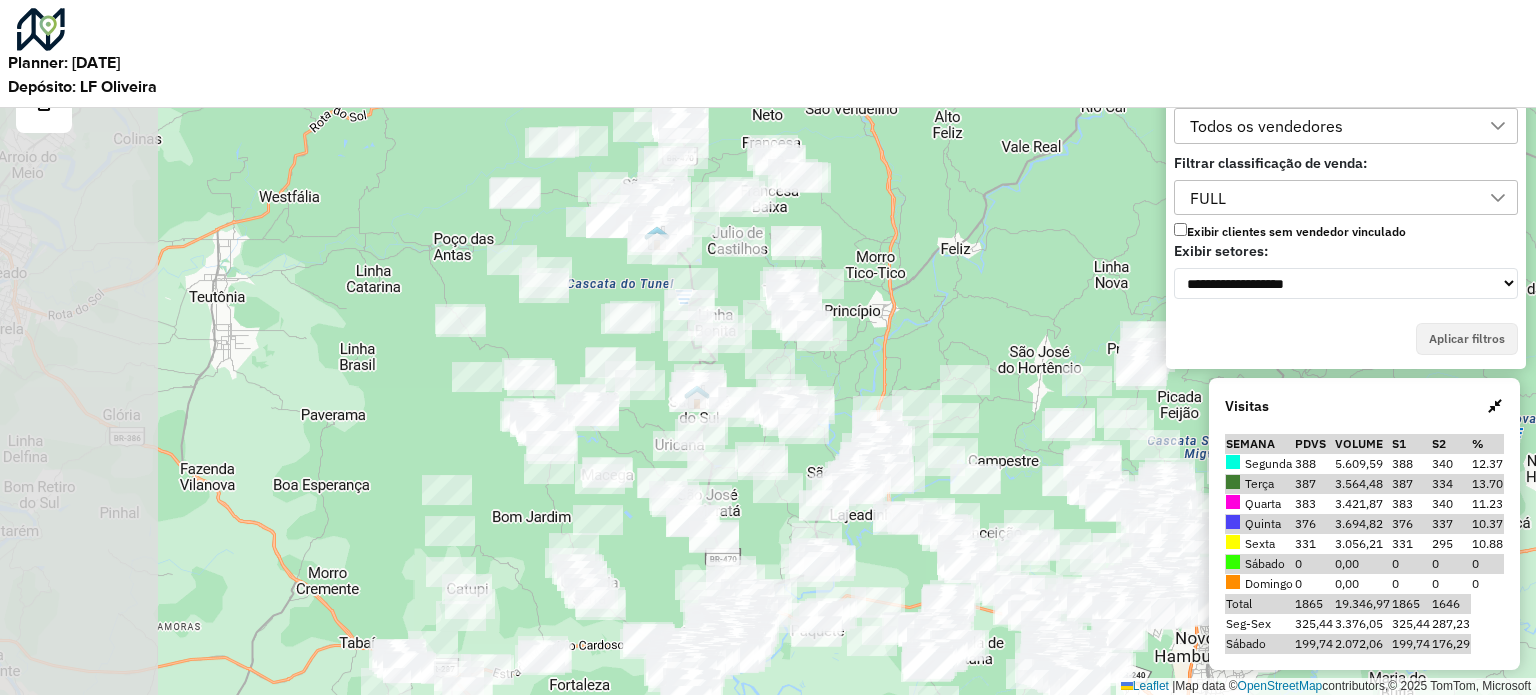 drag, startPoint x: 402, startPoint y: 365, endPoint x: 799, endPoint y: 456, distance: 407.29596 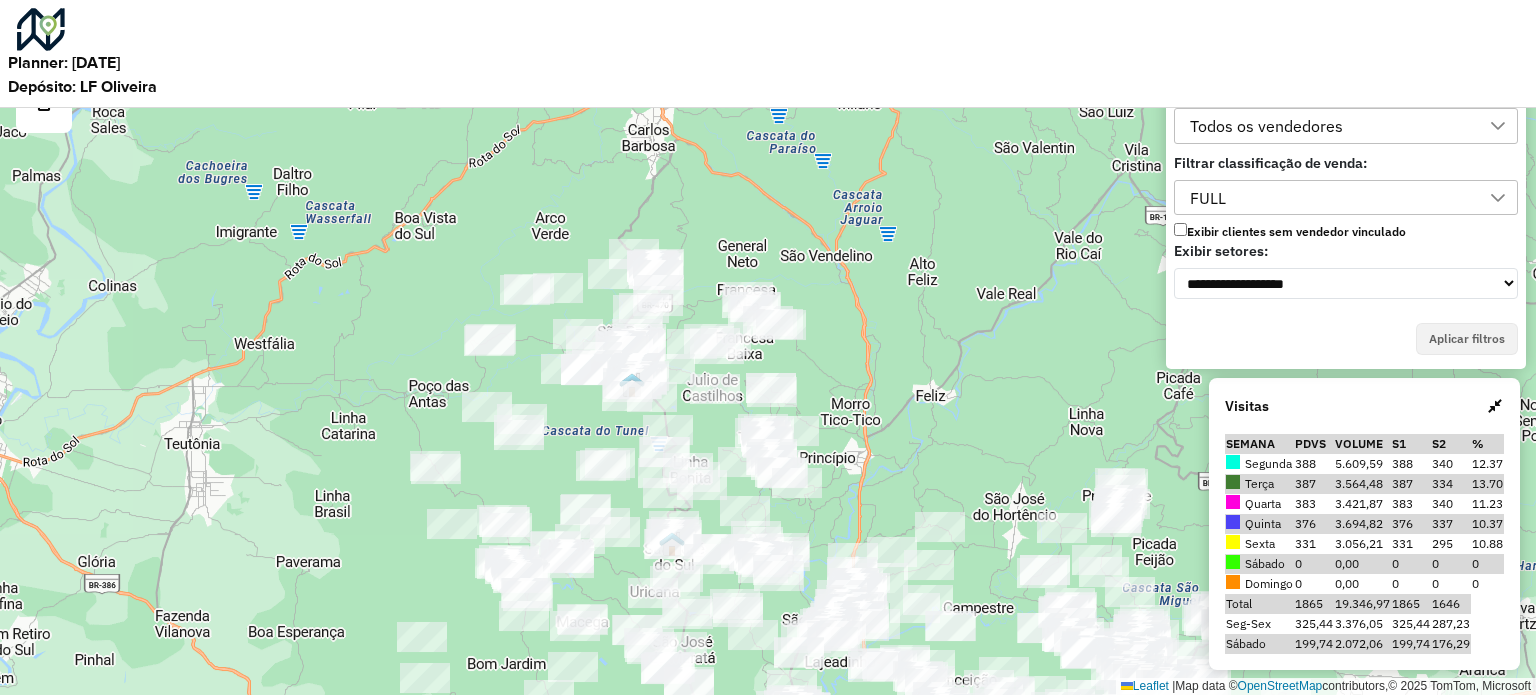 click at bounding box center (797, 483) 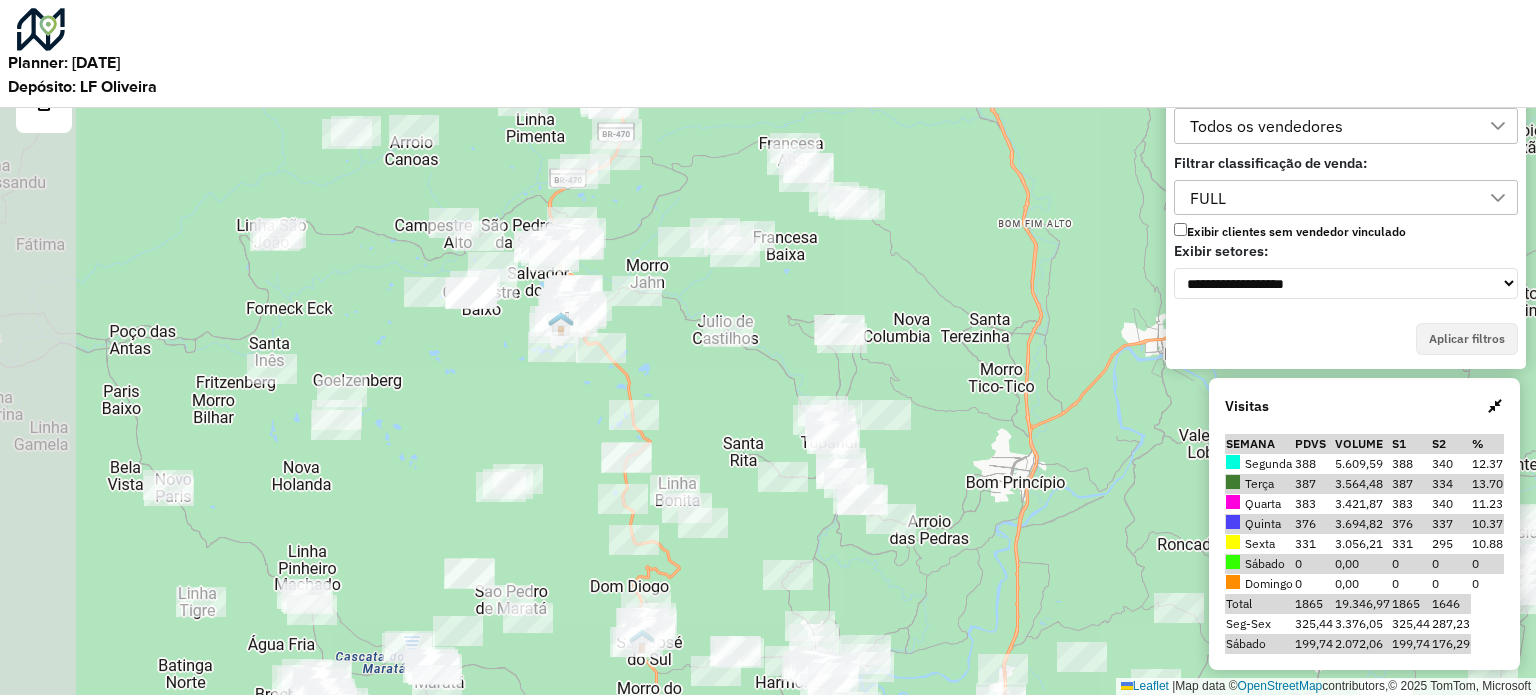 drag, startPoint x: 621, startPoint y: 421, endPoint x: 700, endPoint y: 420, distance: 79.00633 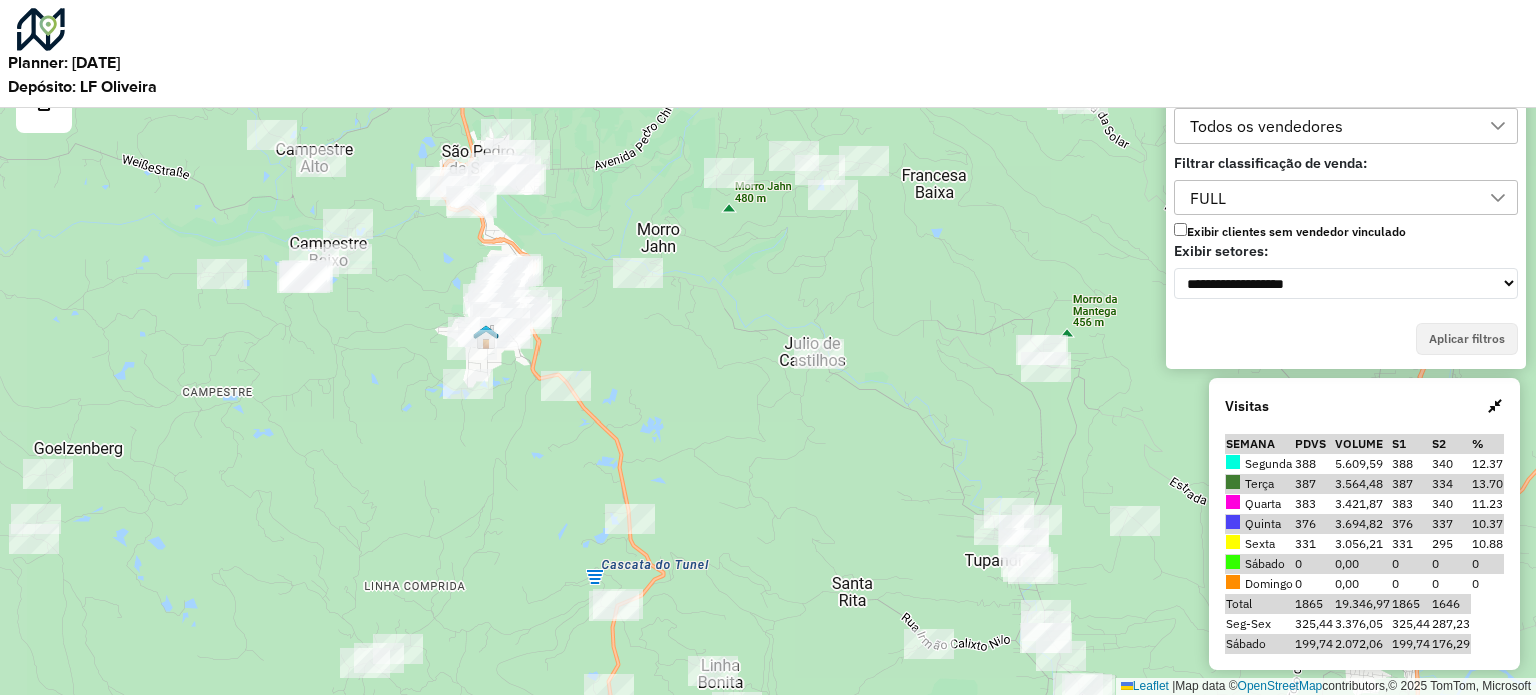 drag, startPoint x: 749, startPoint y: 372, endPoint x: 863, endPoint y: 476, distance: 154.31137 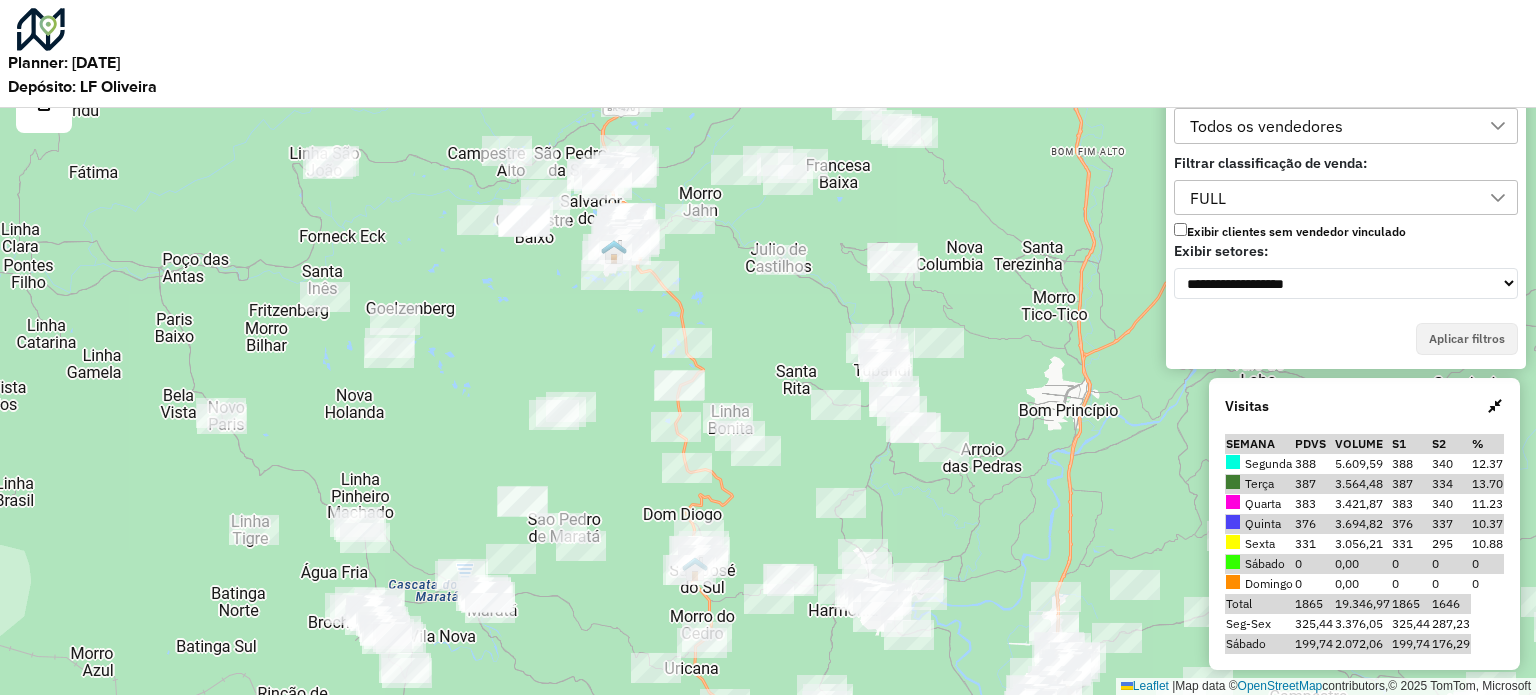 drag, startPoint x: 704, startPoint y: 276, endPoint x: 750, endPoint y: 363, distance: 98.4124 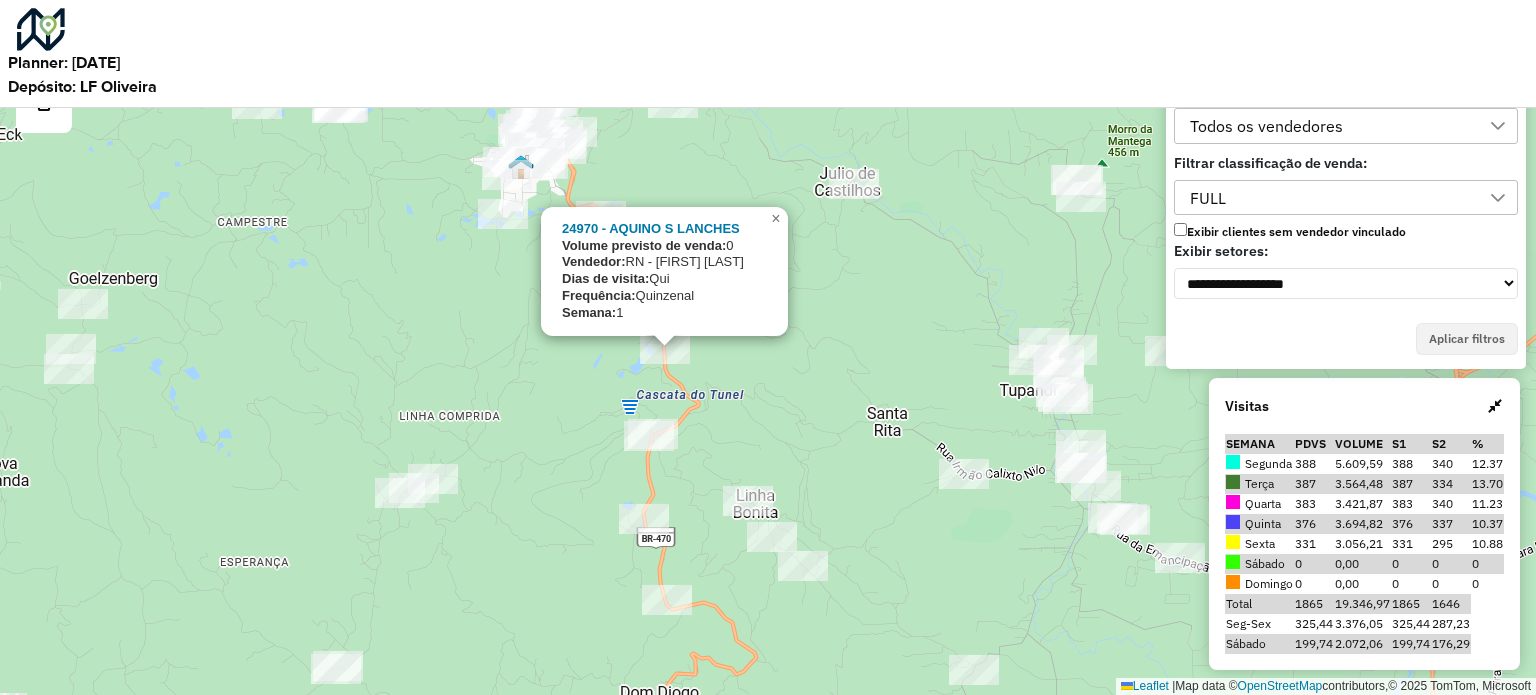 click on "24970 - AQUINO S LANCHES
Volume previsto de venda:  0
Vendedor:  RN - 617 Daniel
Dias de visita:  Qui
Frequência:  Quinzenal
Semana:  1
×  Leaflet   |  Map data ©  OpenStreetMap  contributors,© 2025 TomTom, Microsoft" at bounding box center (768, 347) 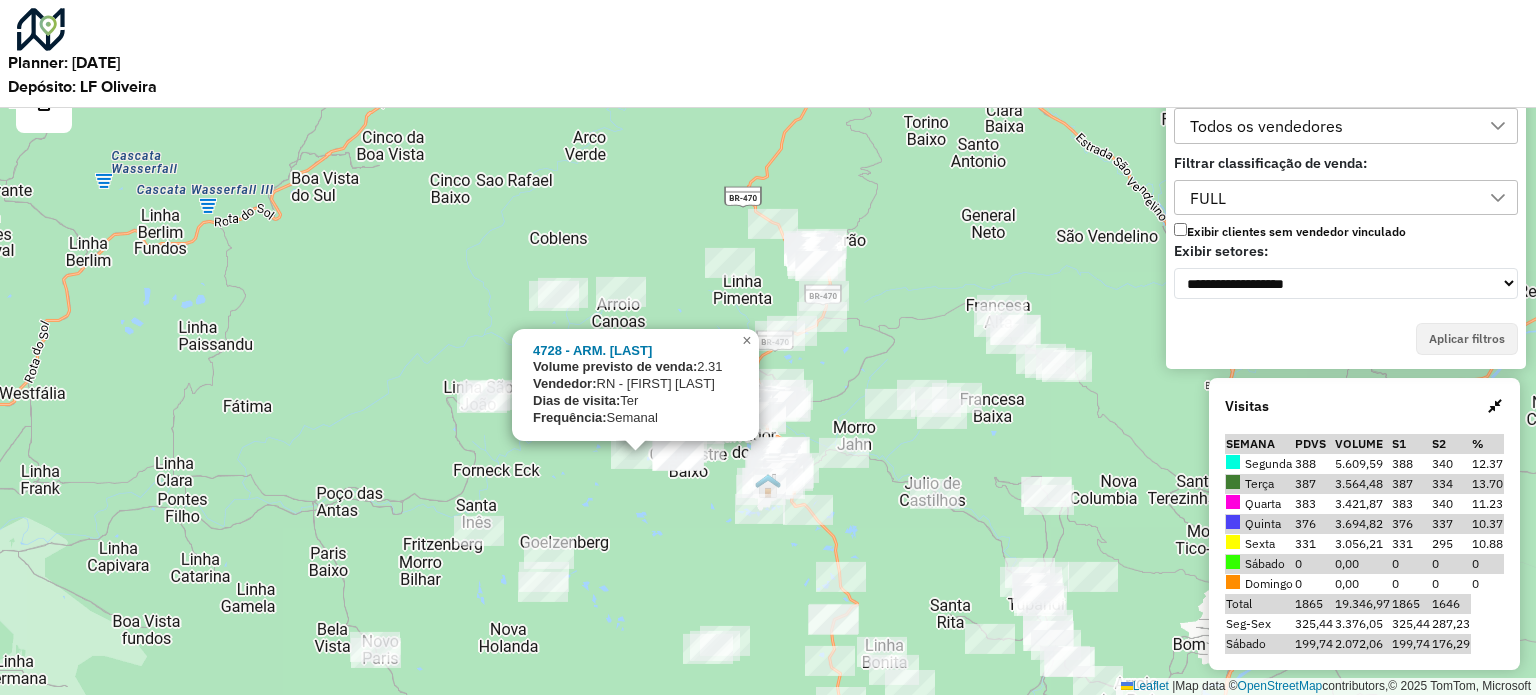drag, startPoint x: 861, startPoint y: 289, endPoint x: 861, endPoint y: 332, distance: 43 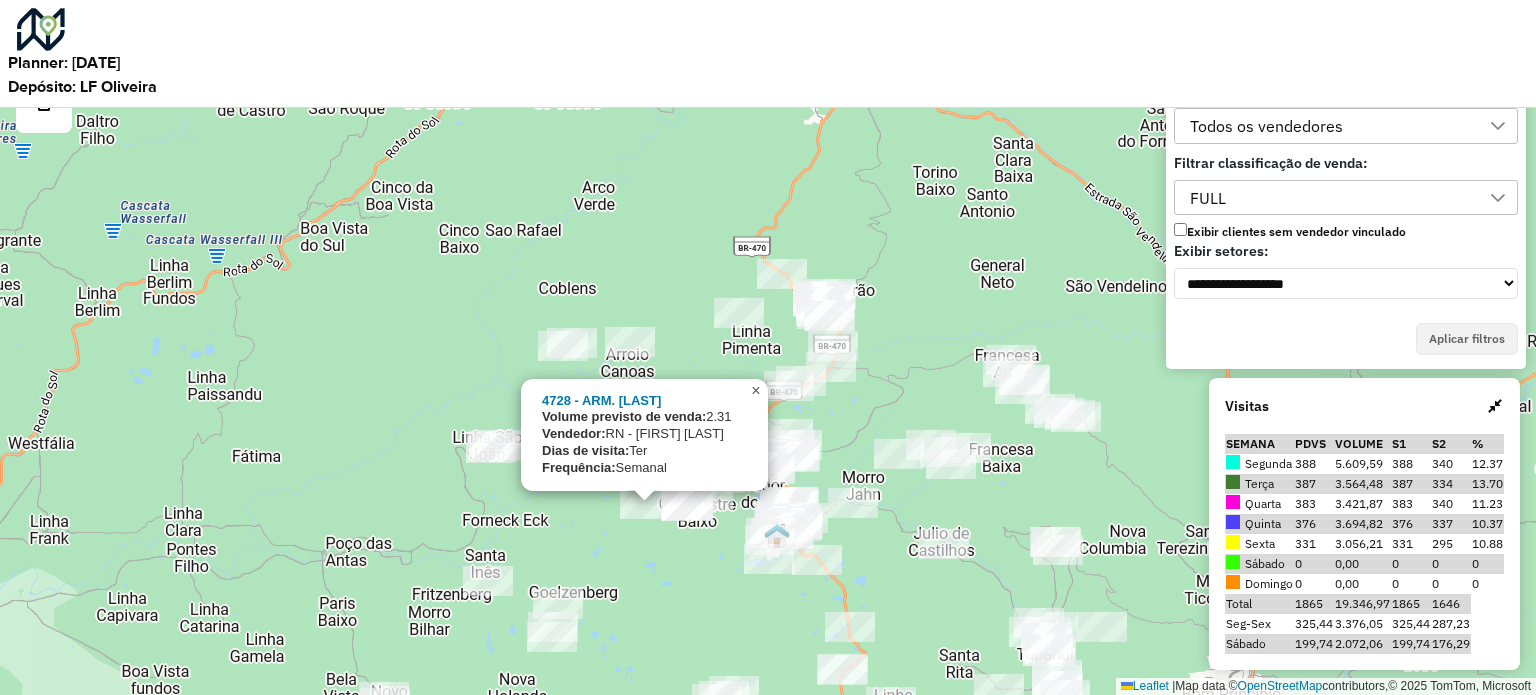 click on "×" at bounding box center [755, 389] 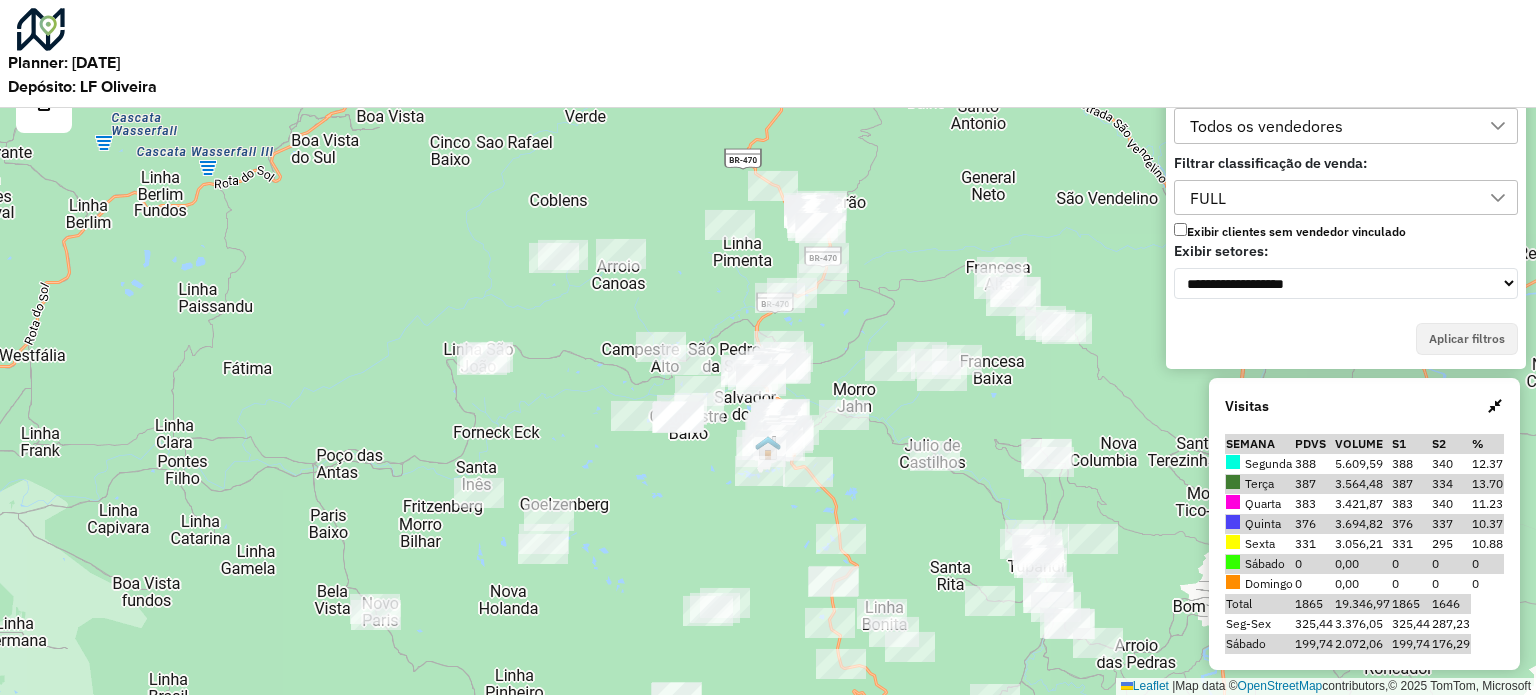 drag, startPoint x: 734, startPoint y: 435, endPoint x: 724, endPoint y: 343, distance: 92.541885 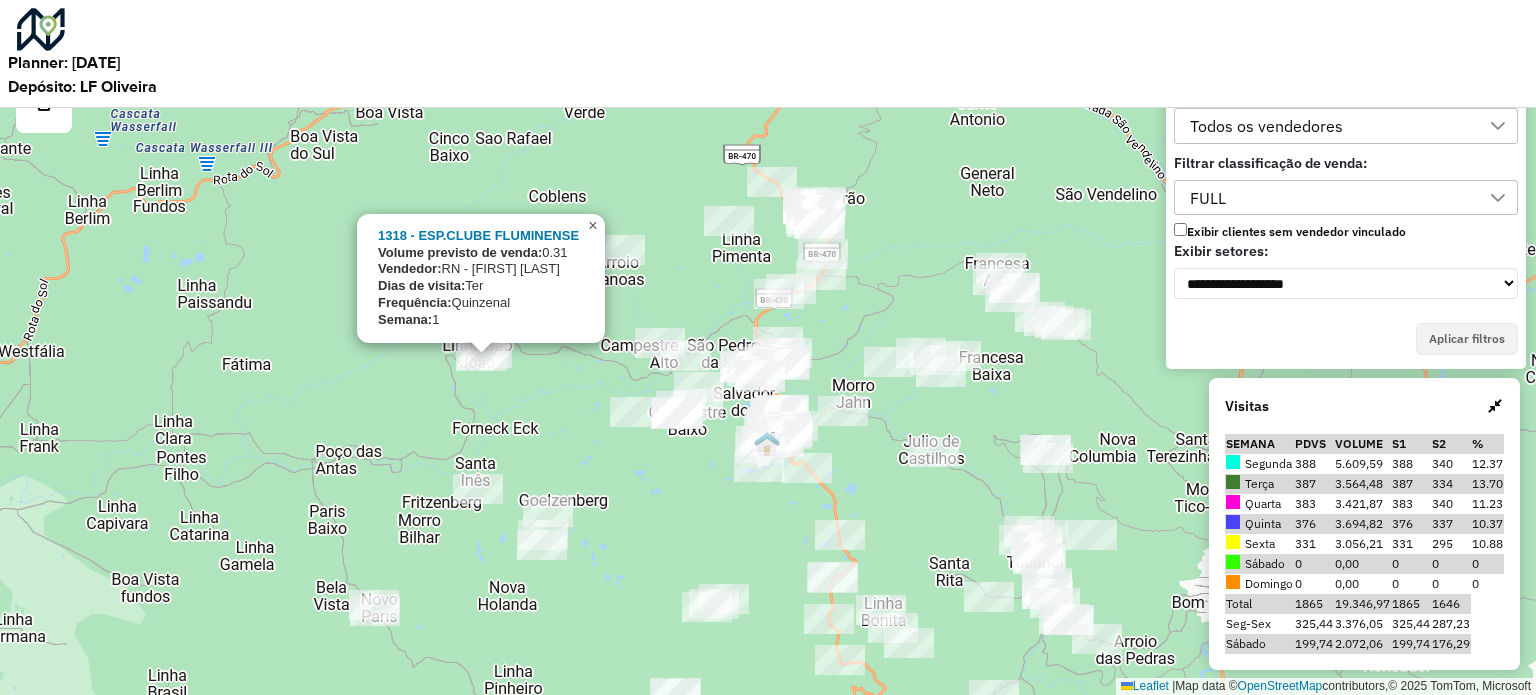 click on "×" at bounding box center [592, 225] 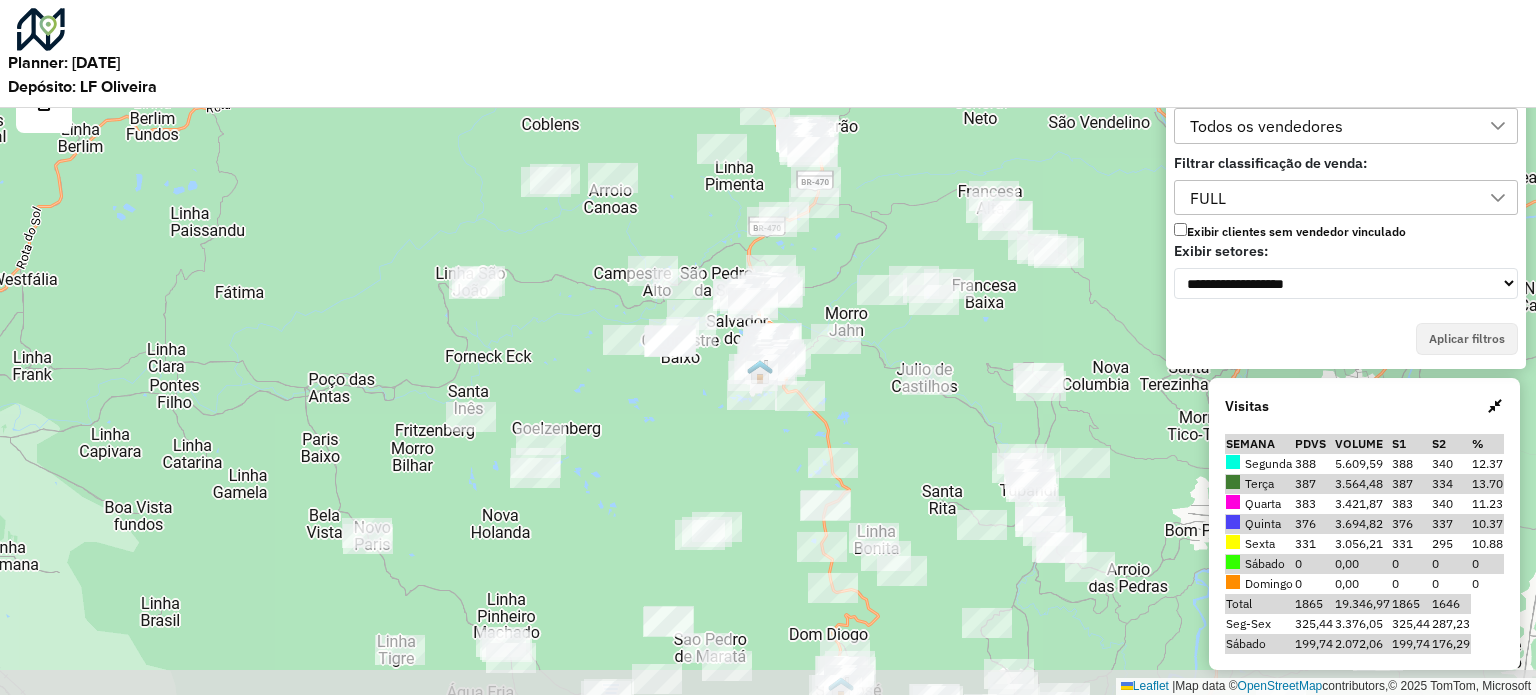 drag, startPoint x: 982, startPoint y: 498, endPoint x: 975, endPoint y: 426, distance: 72.33948 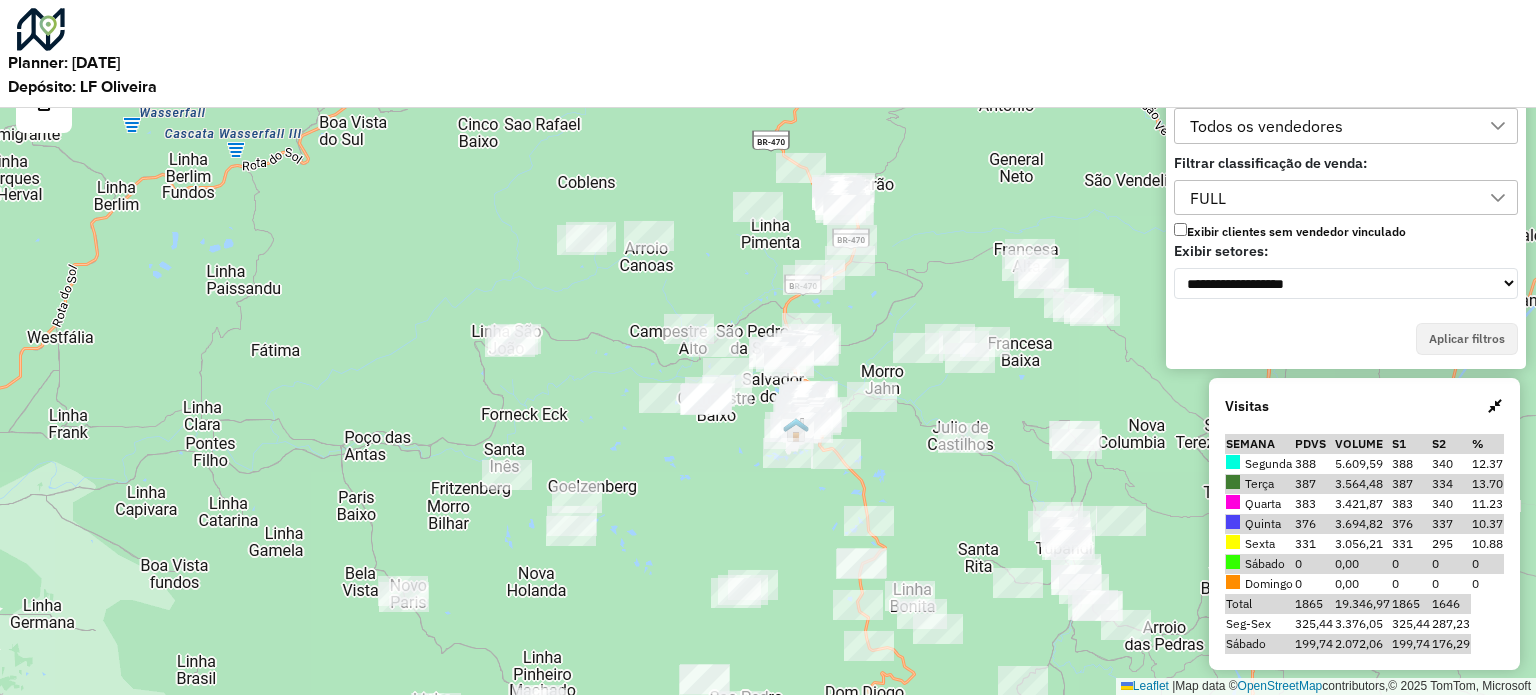 drag, startPoint x: 774, startPoint y: 539, endPoint x: 781, endPoint y: 510, distance: 29.832869 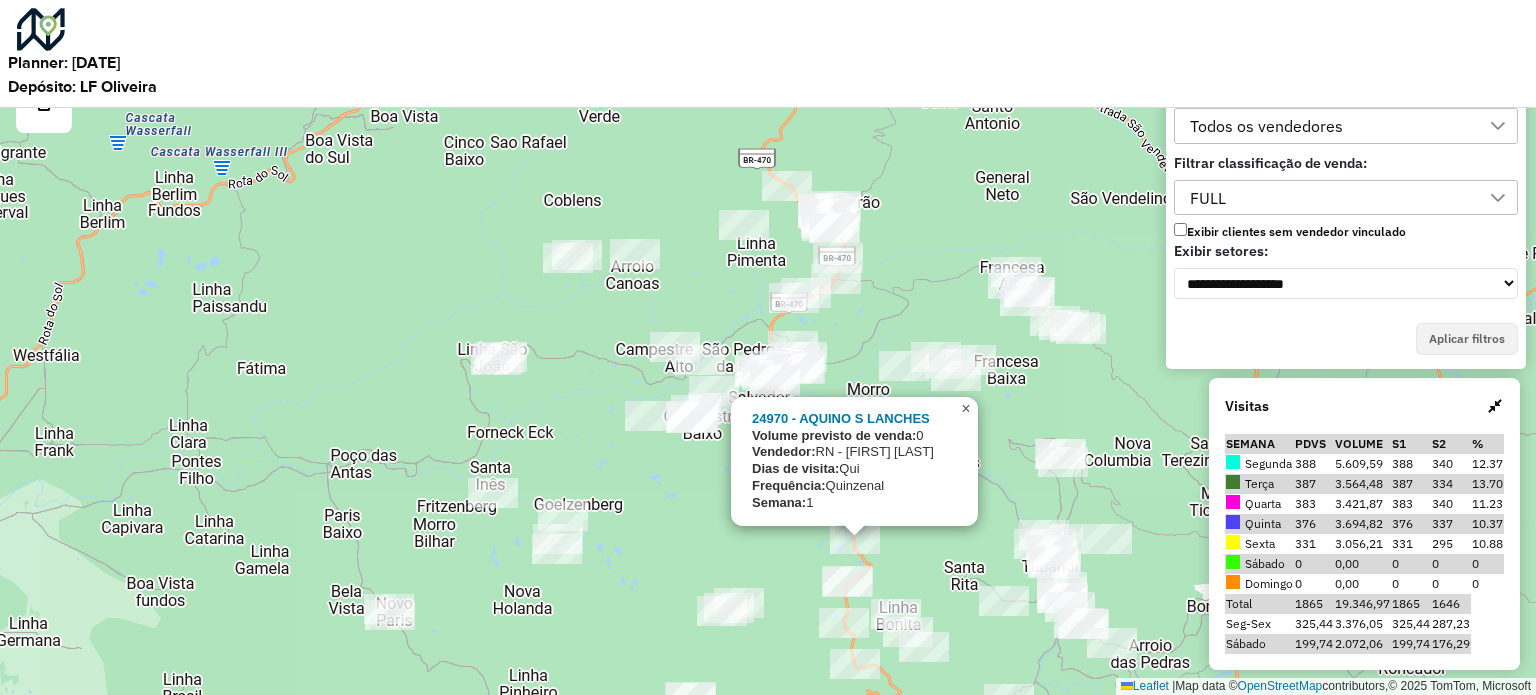 click on "×" at bounding box center (965, 408) 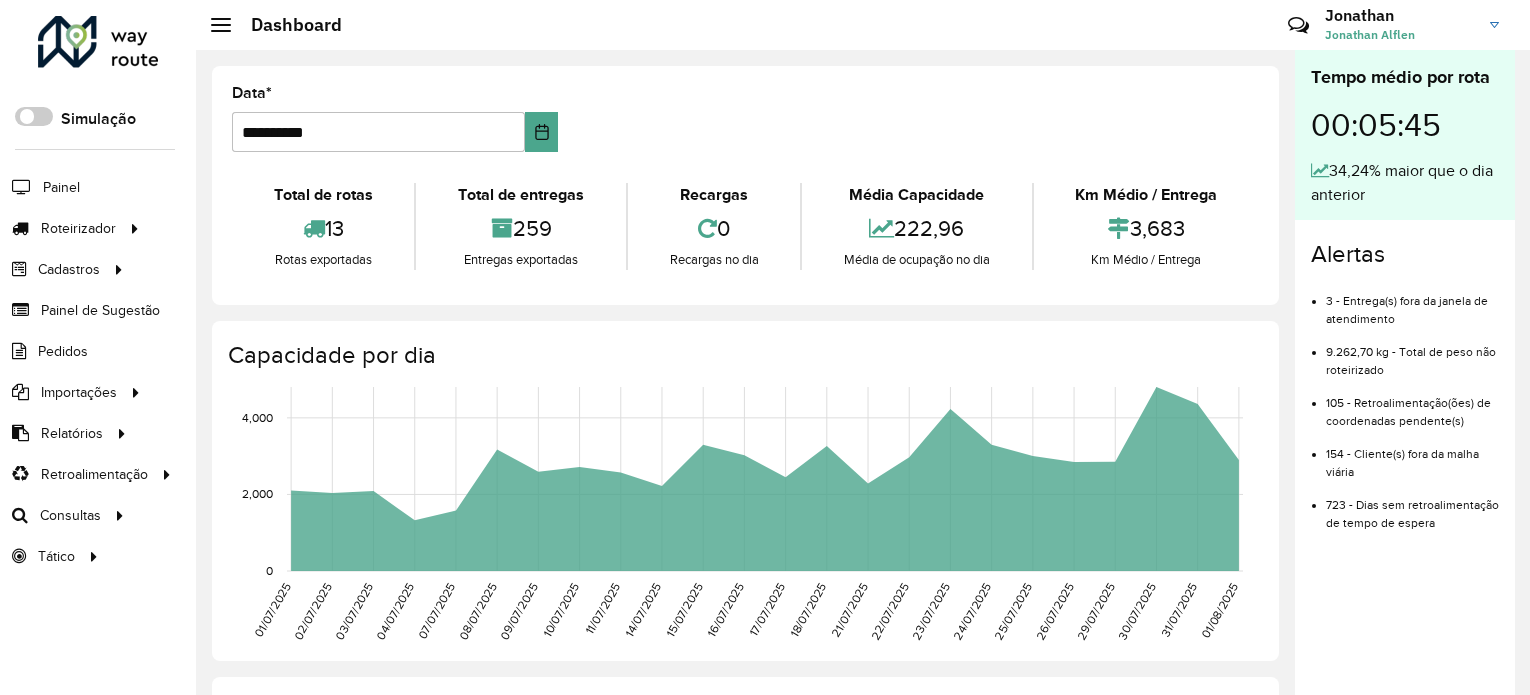 scroll, scrollTop: 0, scrollLeft: 0, axis: both 